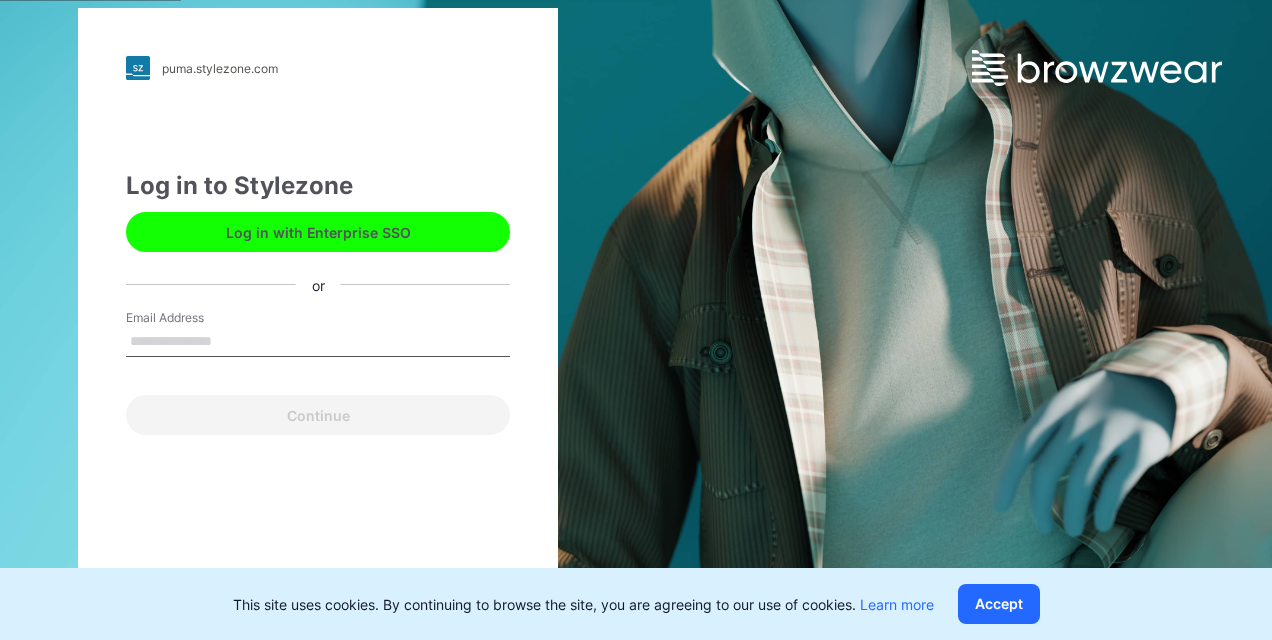 scroll, scrollTop: 0, scrollLeft: 0, axis: both 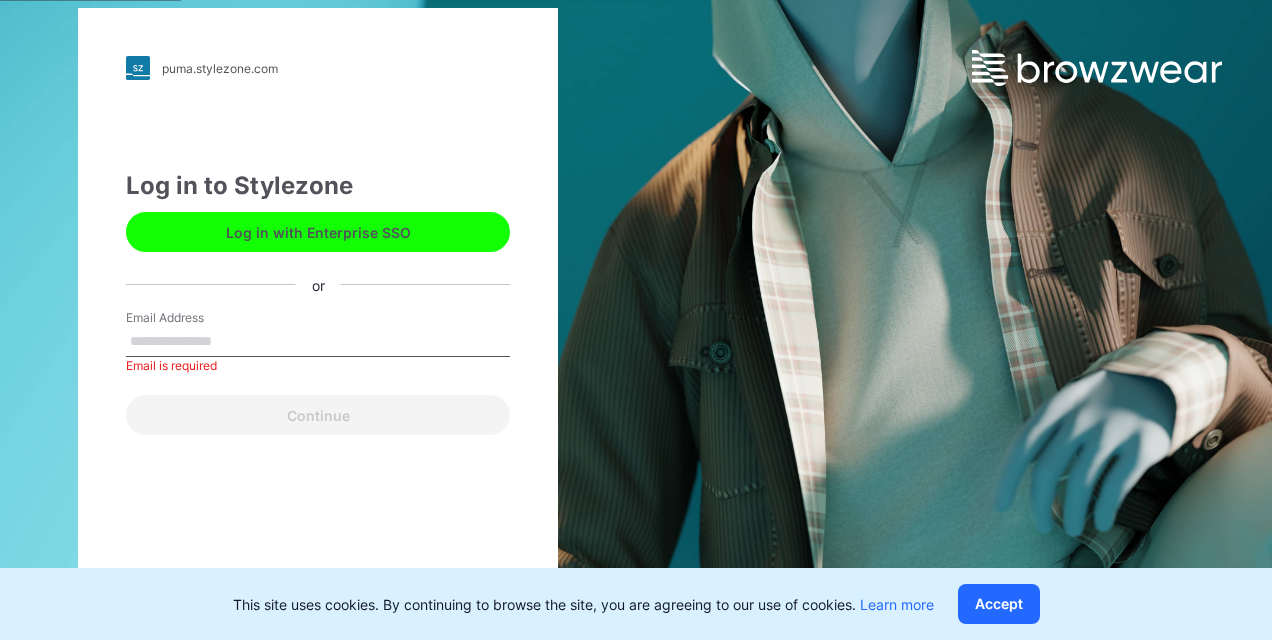 click on "Email Address" at bounding box center (318, 342) 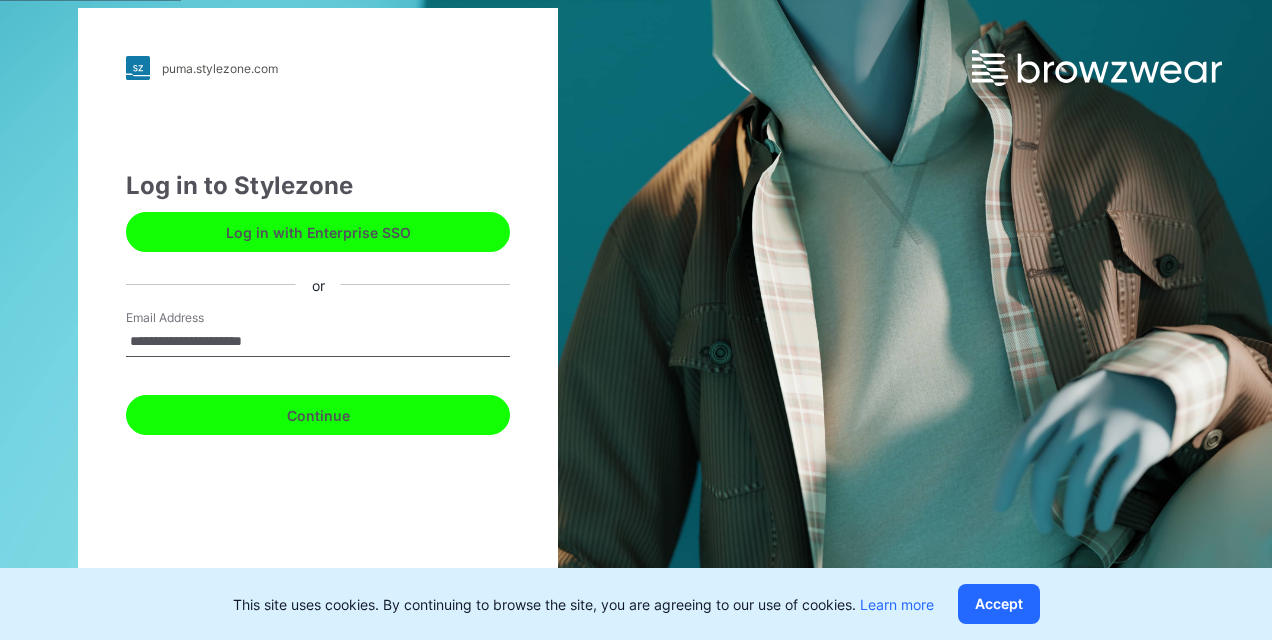 click on "Continue" at bounding box center (318, 415) 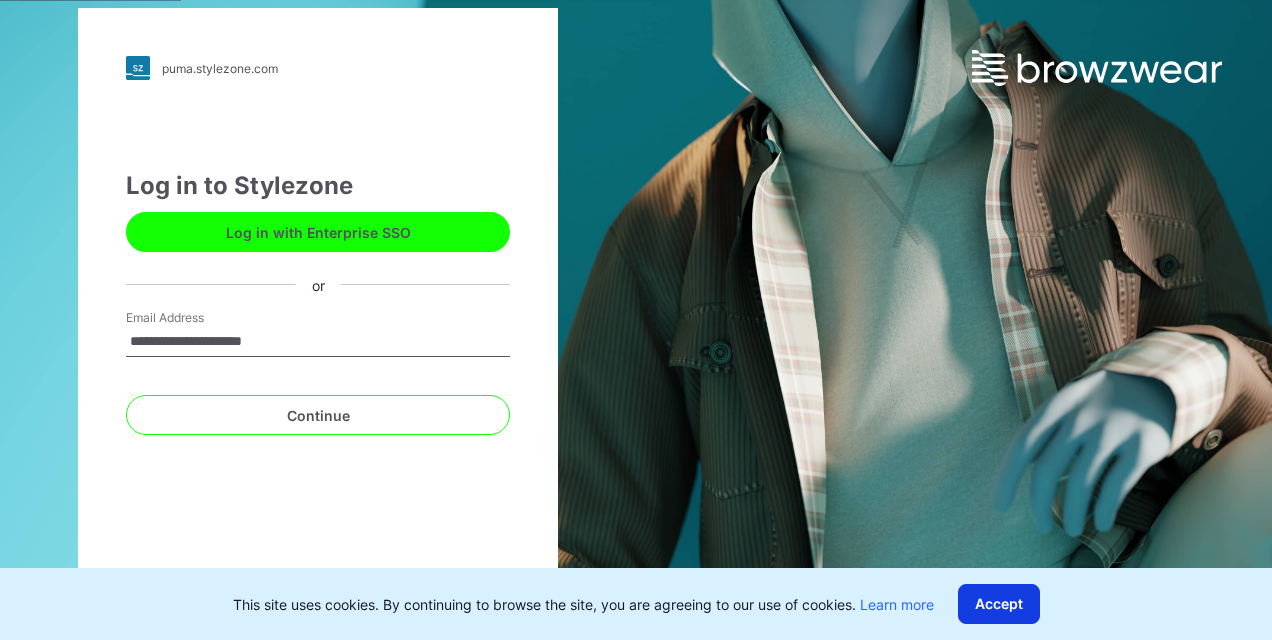 click on "Accept" at bounding box center (999, 604) 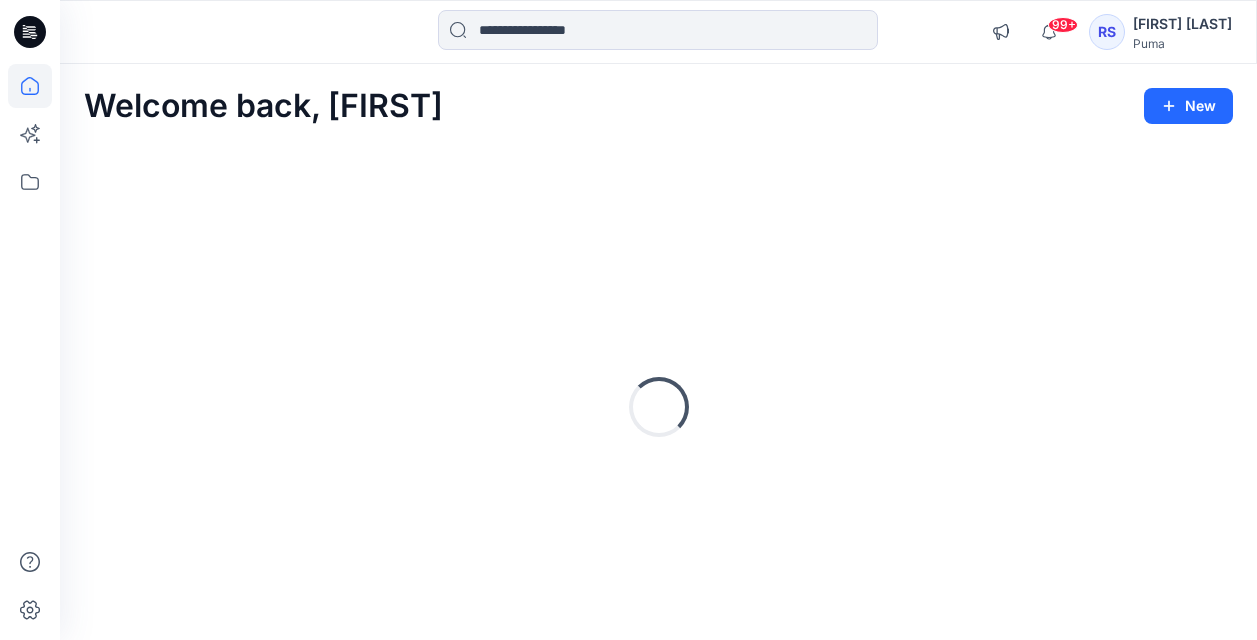 scroll, scrollTop: 0, scrollLeft: 0, axis: both 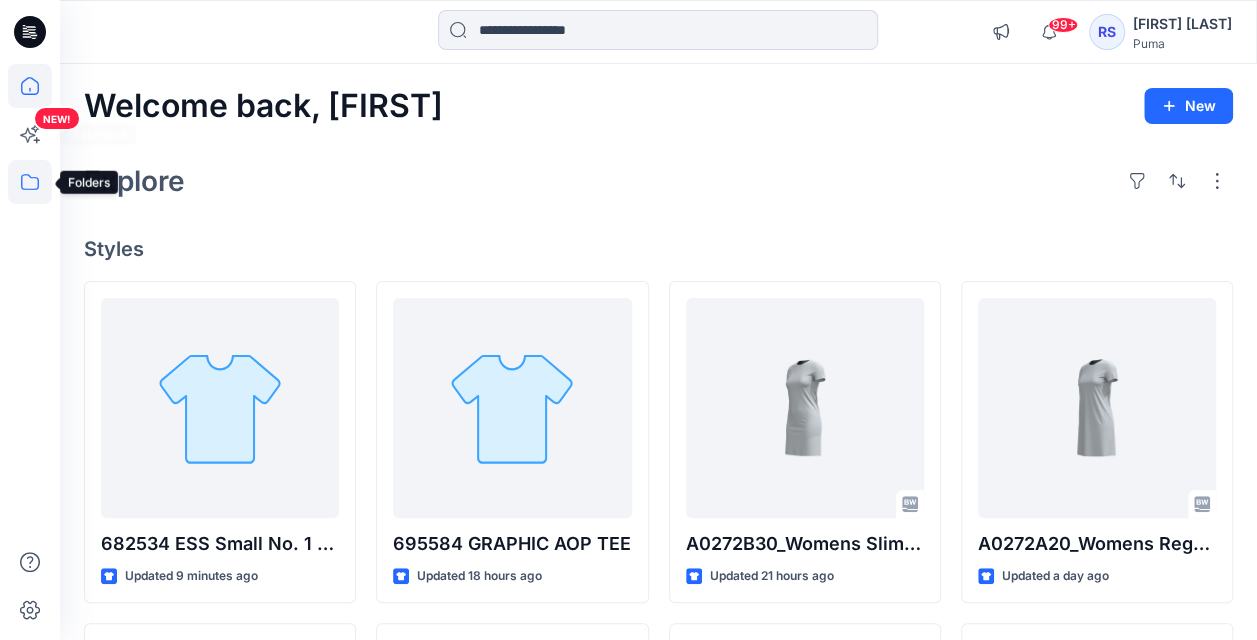 drag, startPoint x: 25, startPoint y: 180, endPoint x: 26, endPoint y: 197, distance: 17.029387 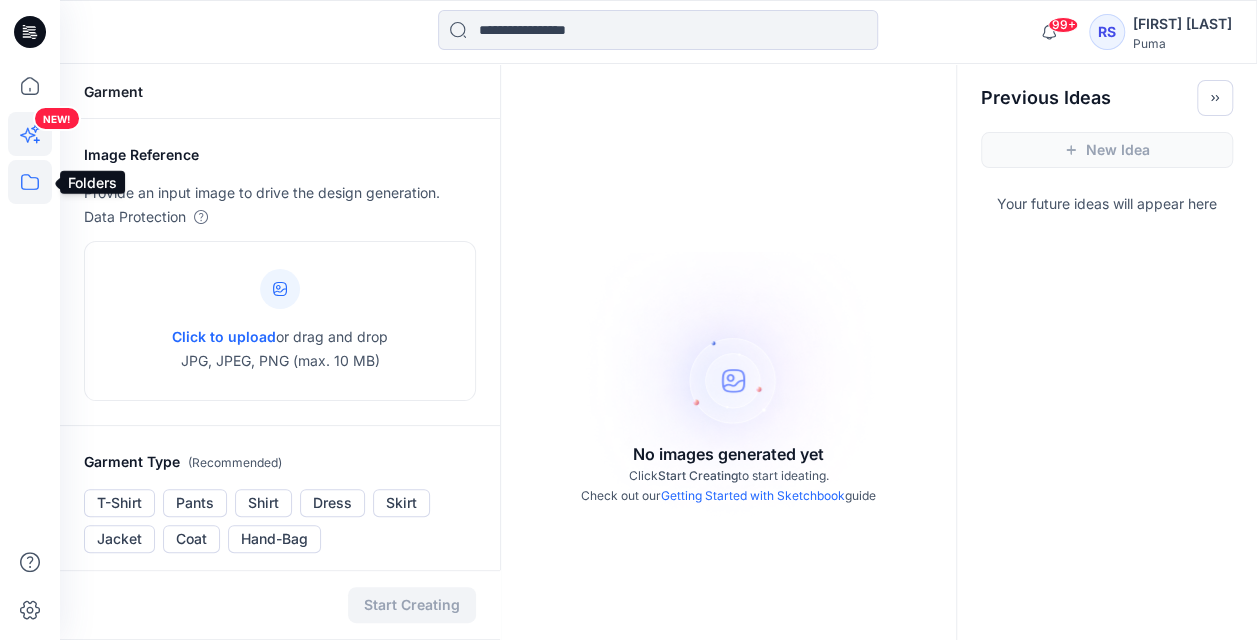 click 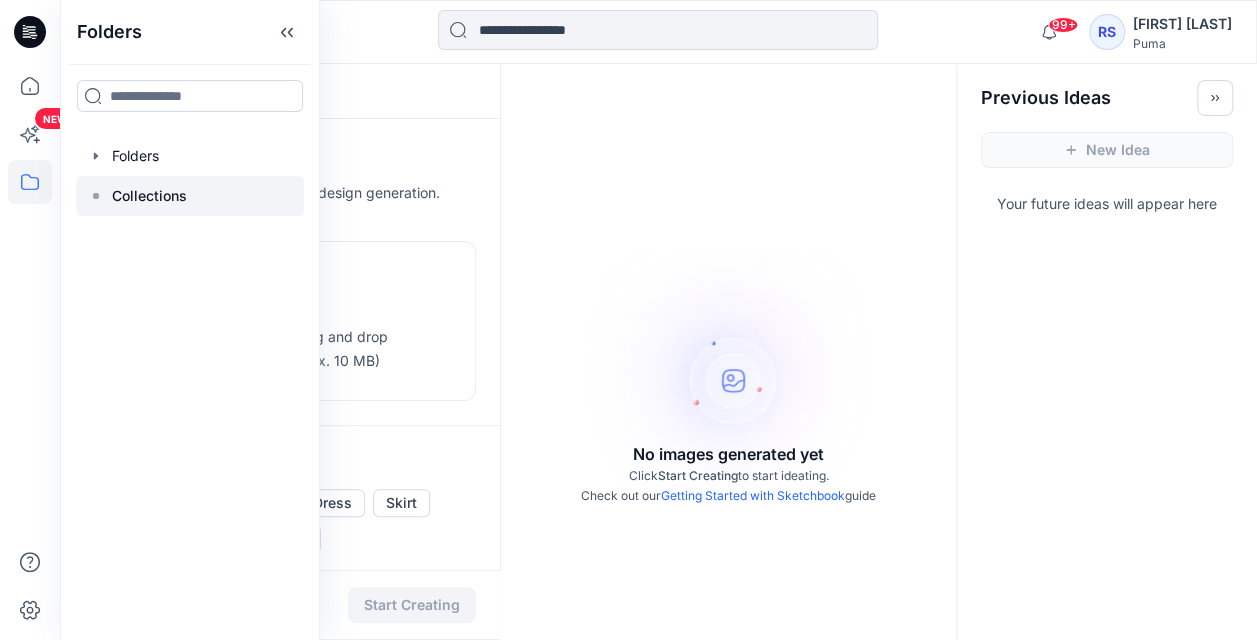 click on "Collections" at bounding box center (149, 196) 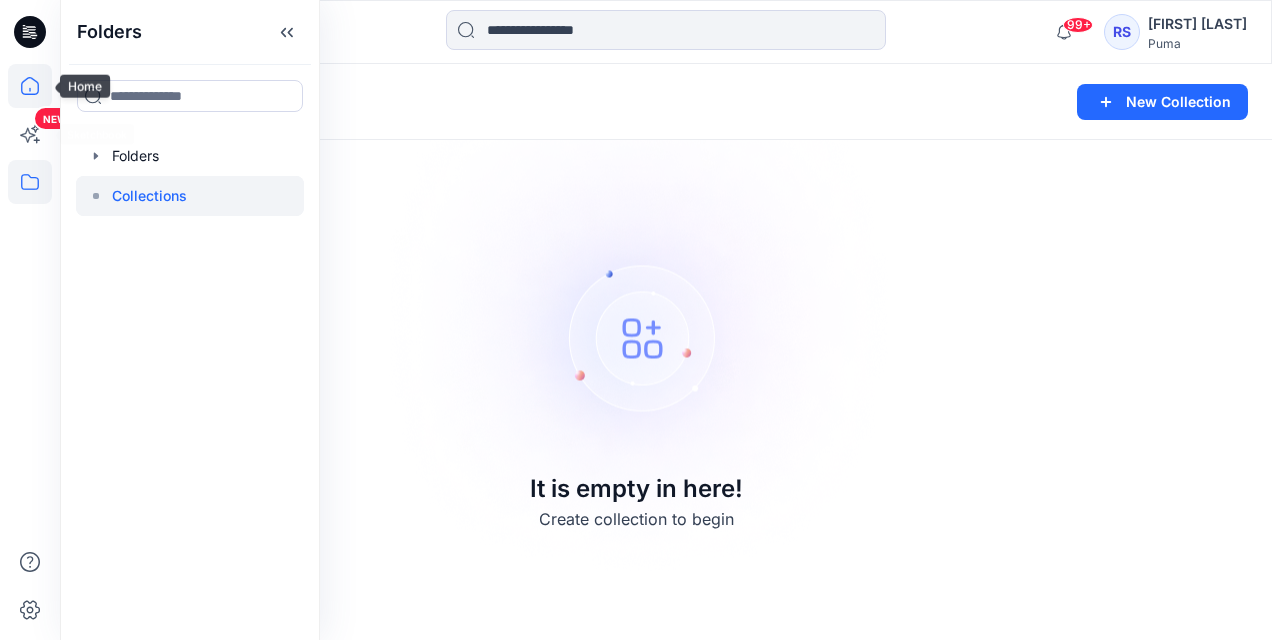 click 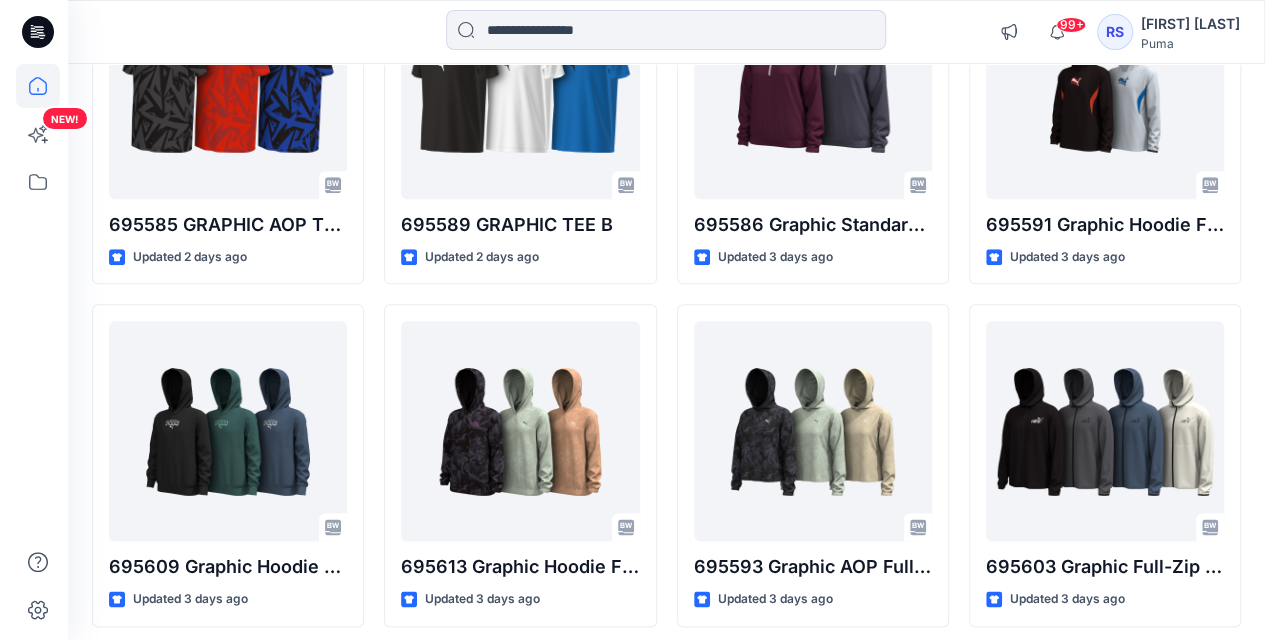 scroll, scrollTop: 0, scrollLeft: 0, axis: both 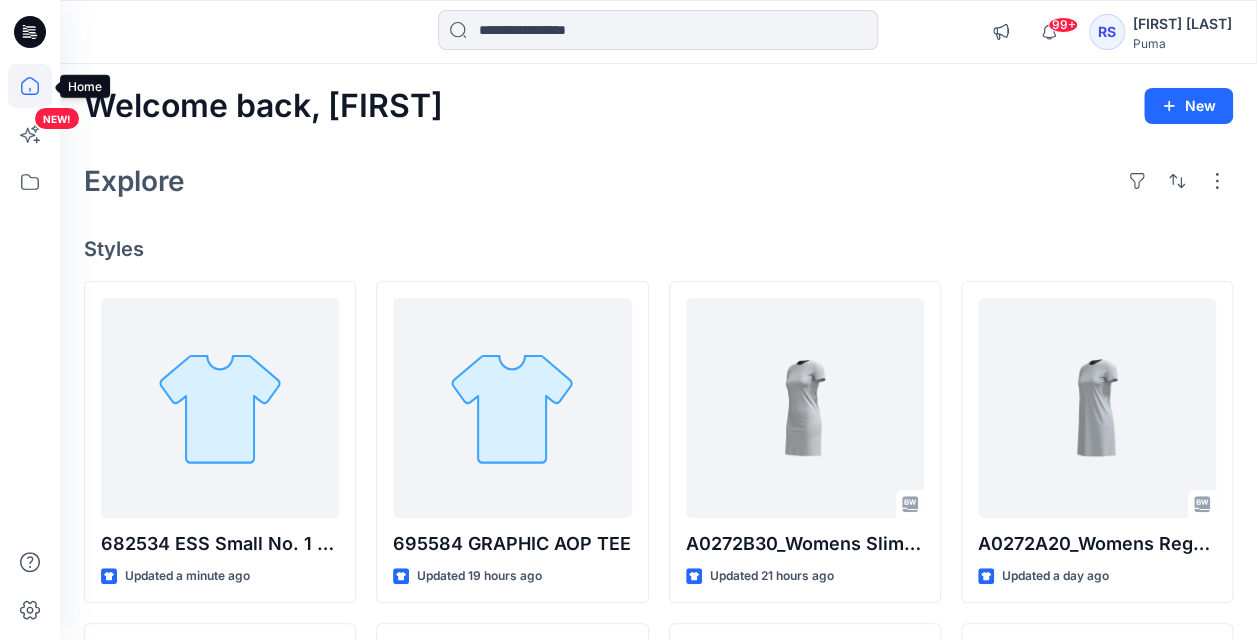 click 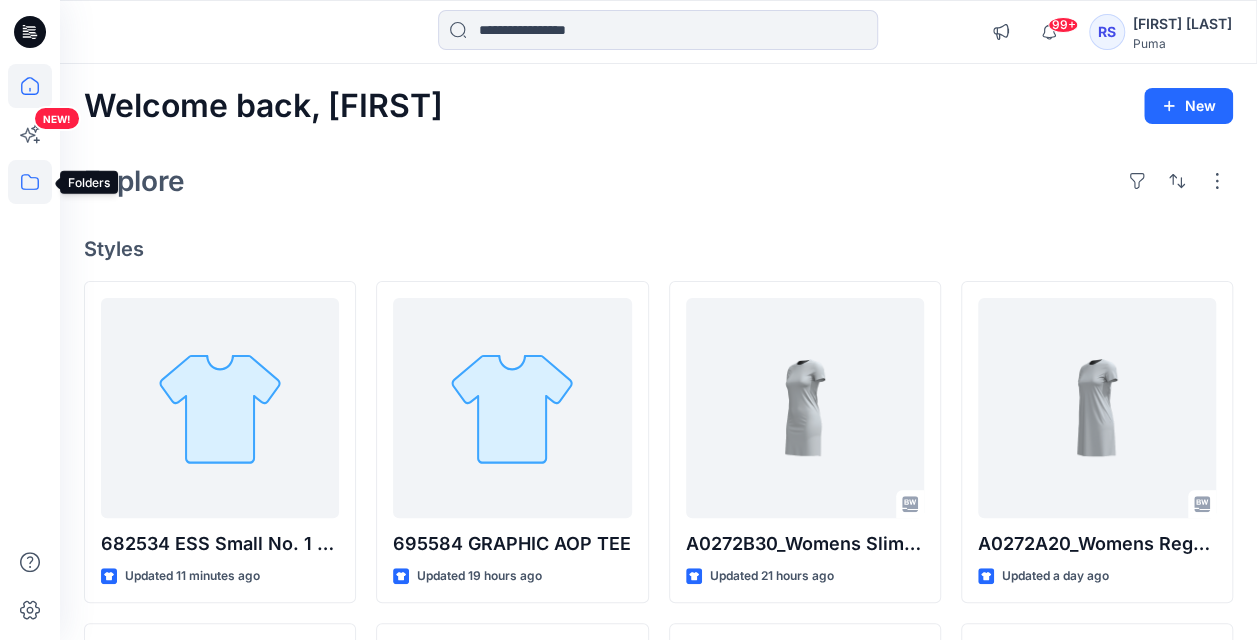 click 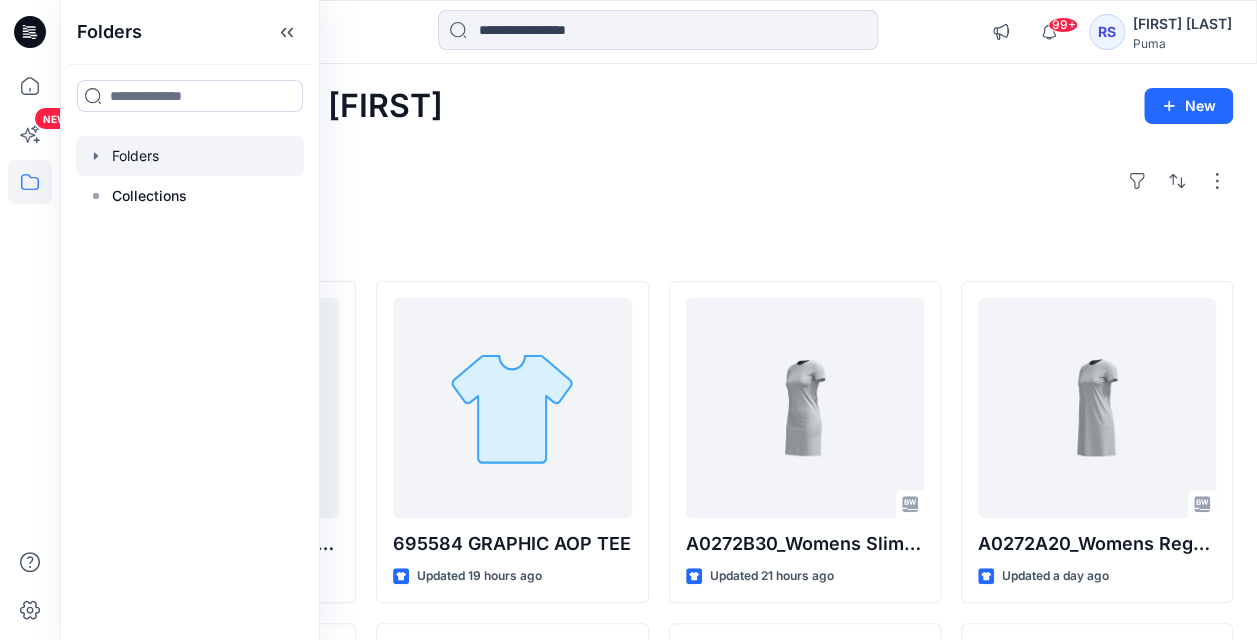 click at bounding box center (190, 156) 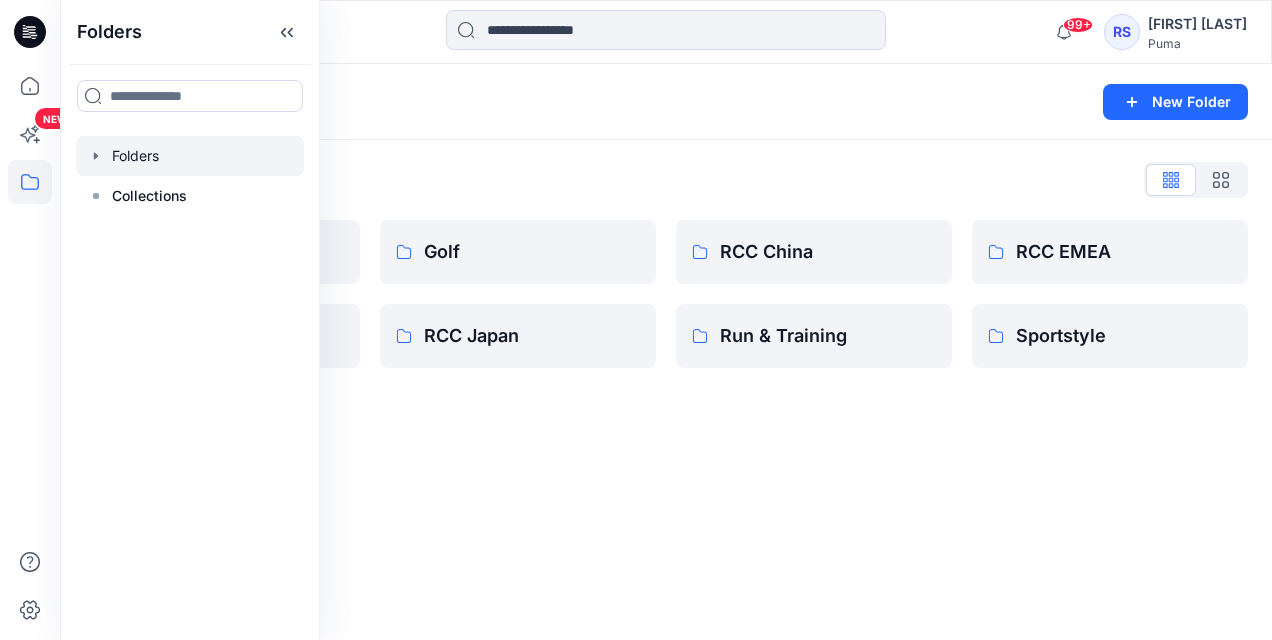 click on "Folders New Folder Folders List Basic Blocks RCC India Golf RCC Japan RCC China Run & Training RCC EMEA Sportstyle" at bounding box center (666, 352) 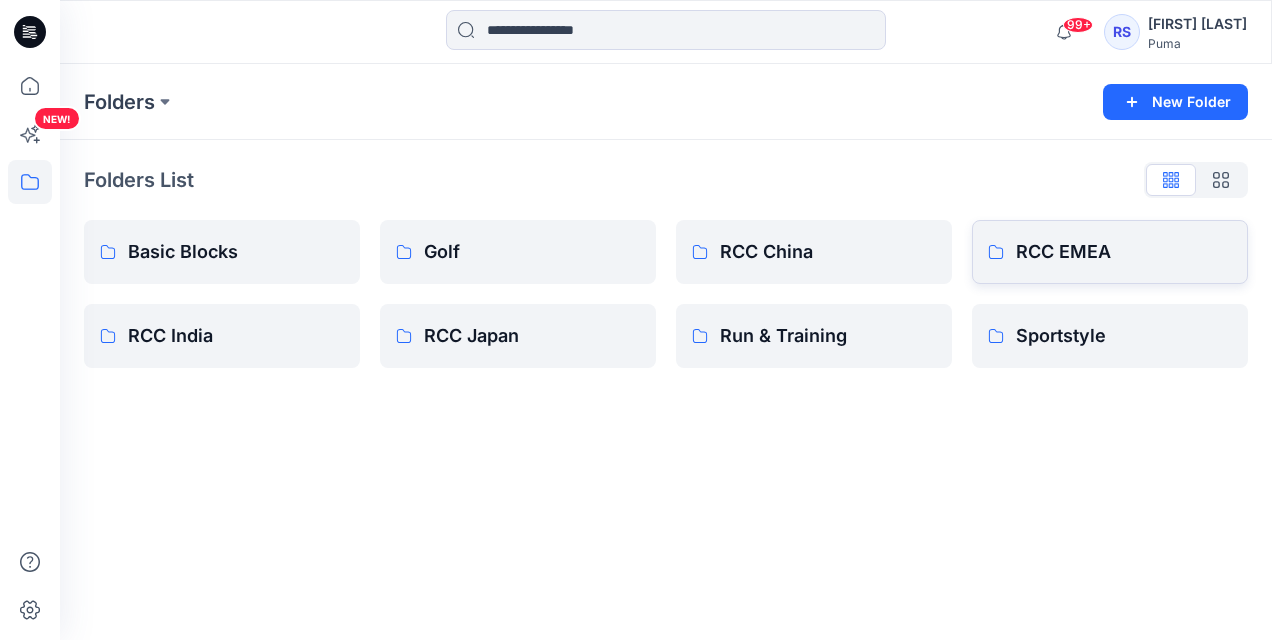 click on "RCC EMEA" at bounding box center (1124, 252) 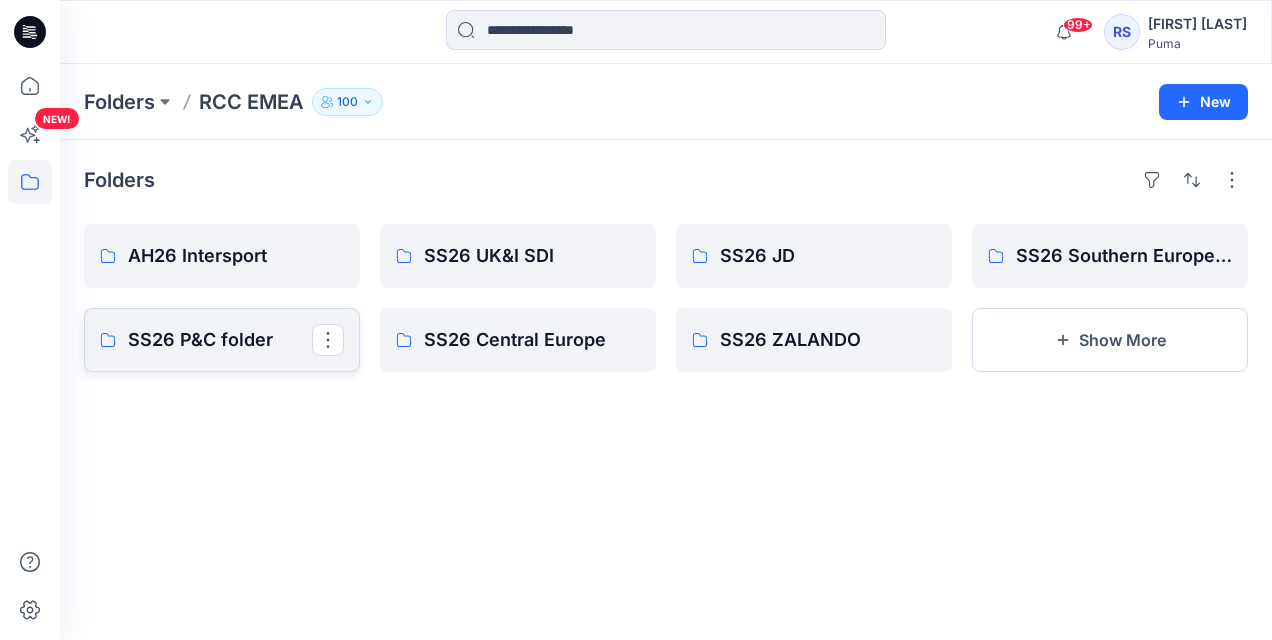 click on "SS26 P&C folder" at bounding box center (220, 340) 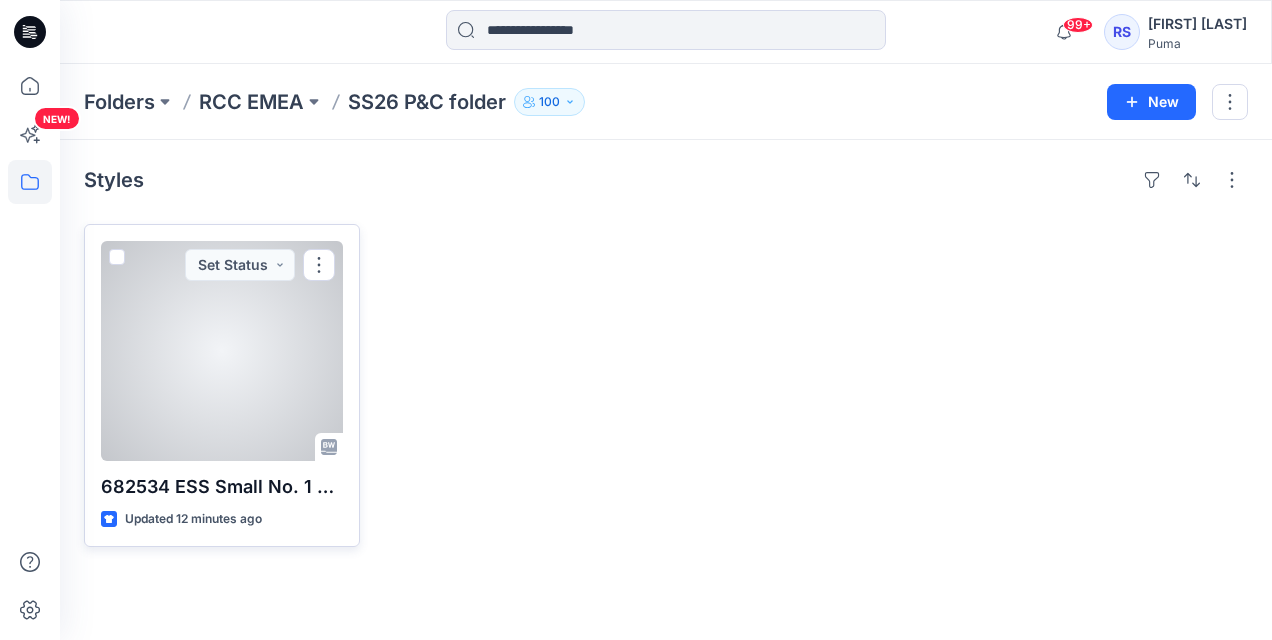 click at bounding box center [222, 351] 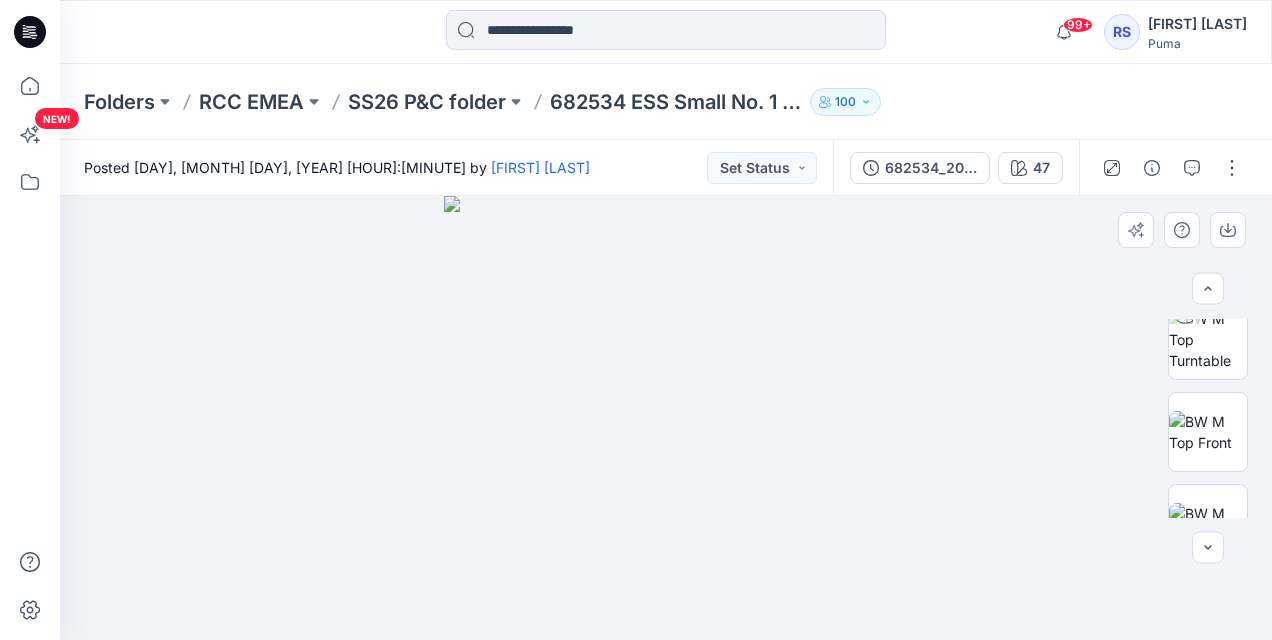 scroll, scrollTop: 0, scrollLeft: 0, axis: both 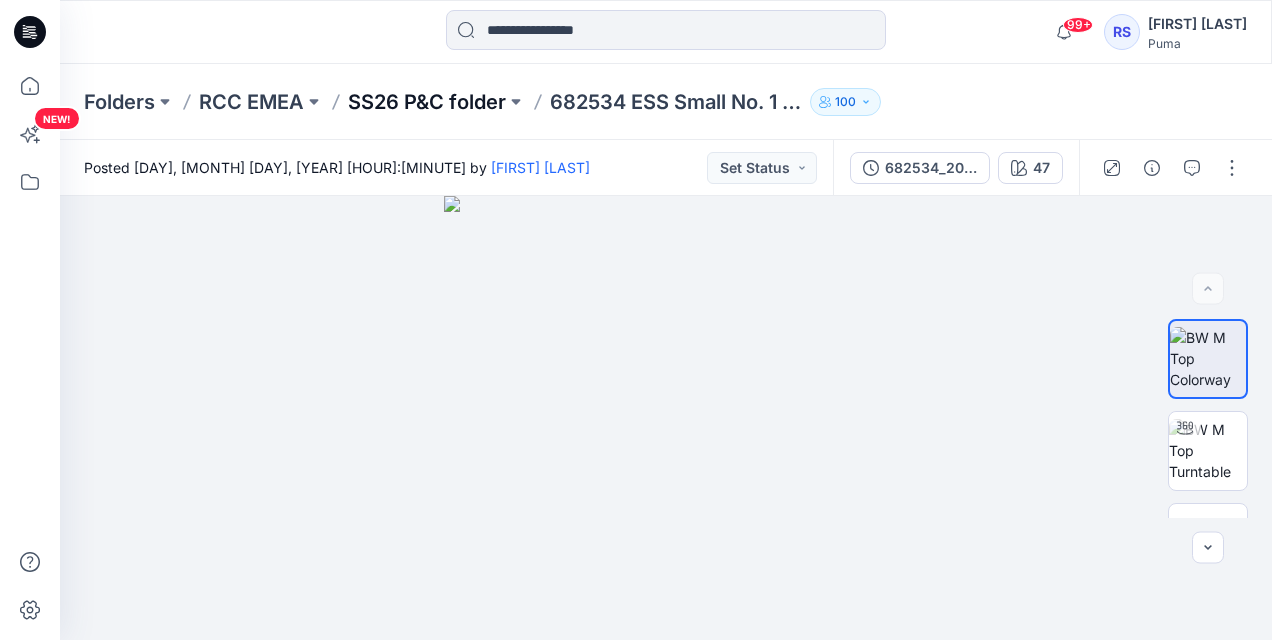 click on "SS26 P&C folder" at bounding box center [427, 102] 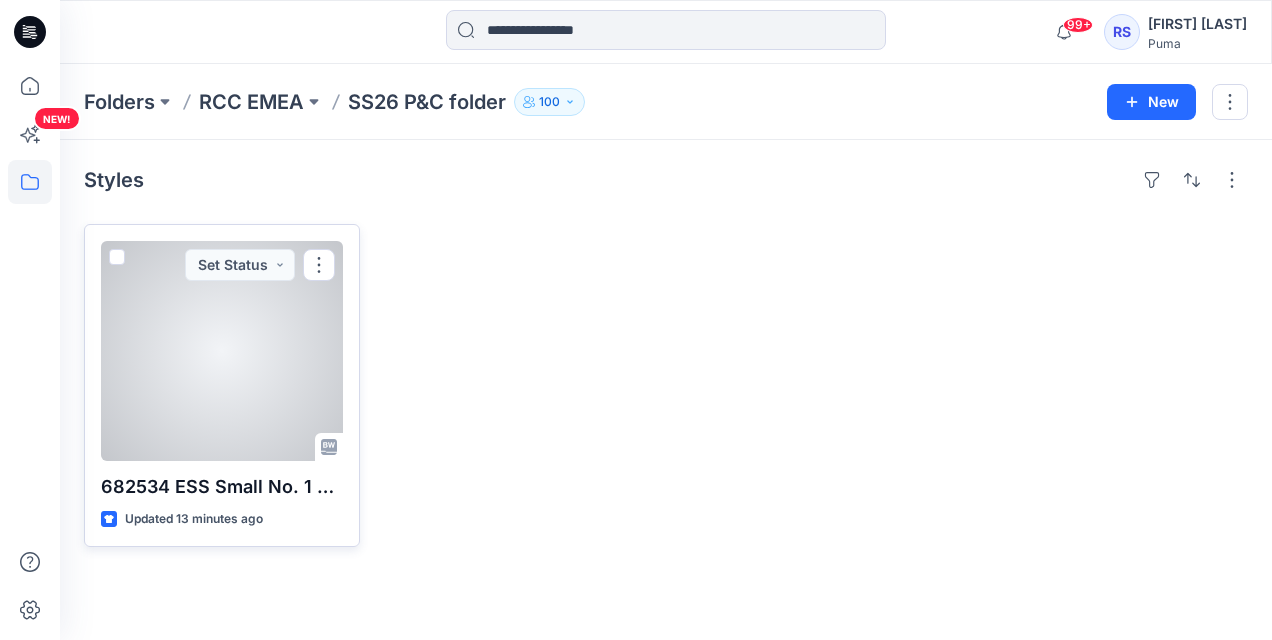 click at bounding box center [222, 351] 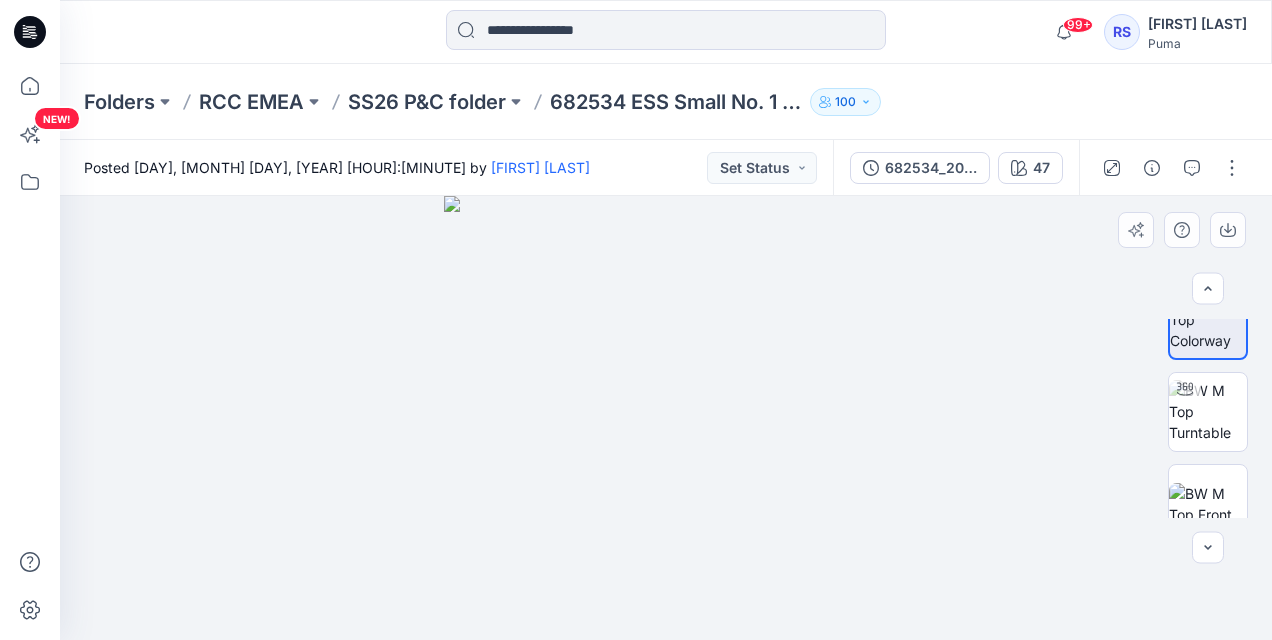 scroll, scrollTop: 18, scrollLeft: 0, axis: vertical 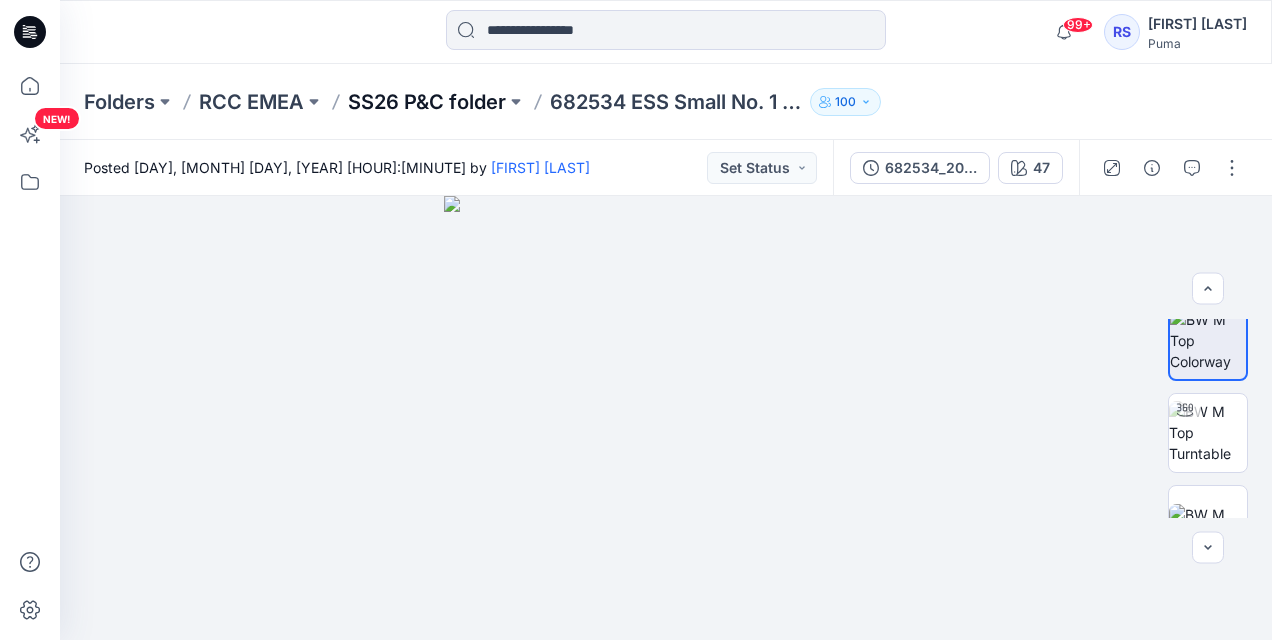 click on "SS26 P&C folder" at bounding box center (427, 102) 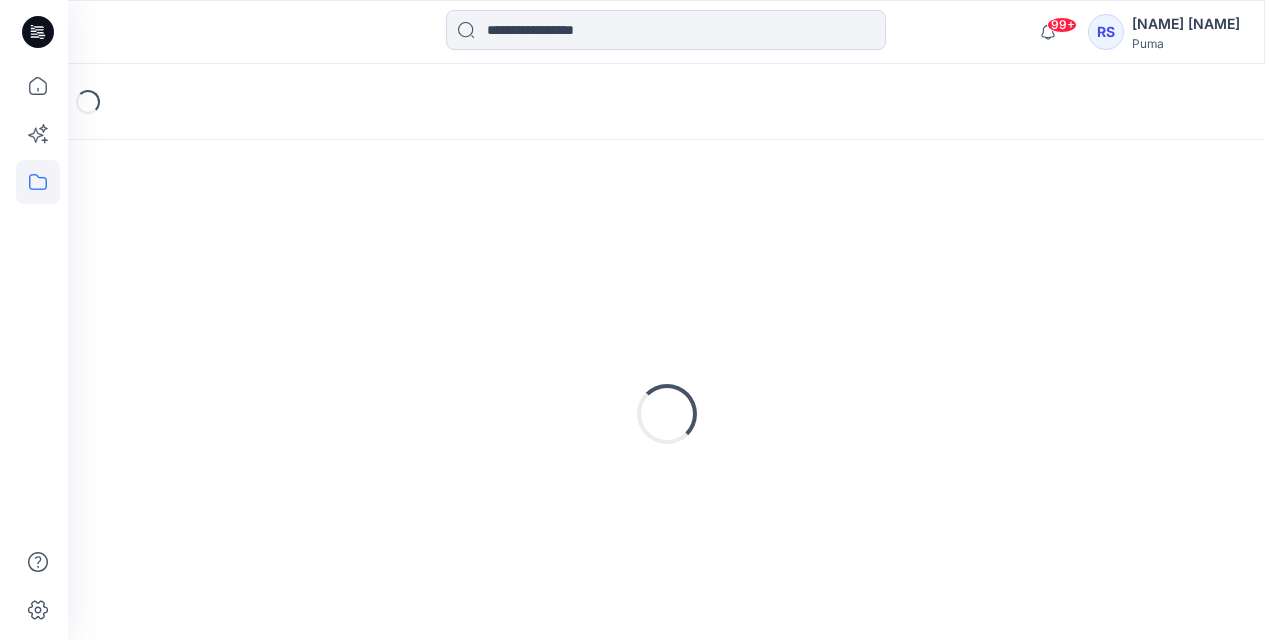 scroll, scrollTop: 0, scrollLeft: 0, axis: both 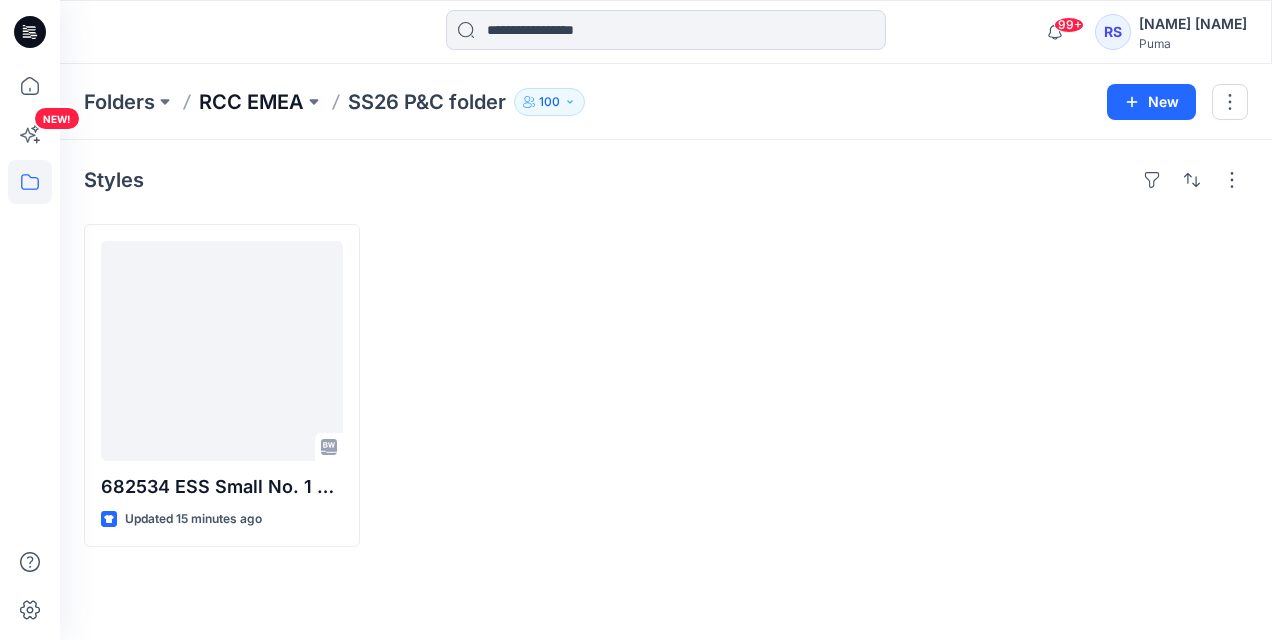 click on "RCC EMEA" at bounding box center (251, 102) 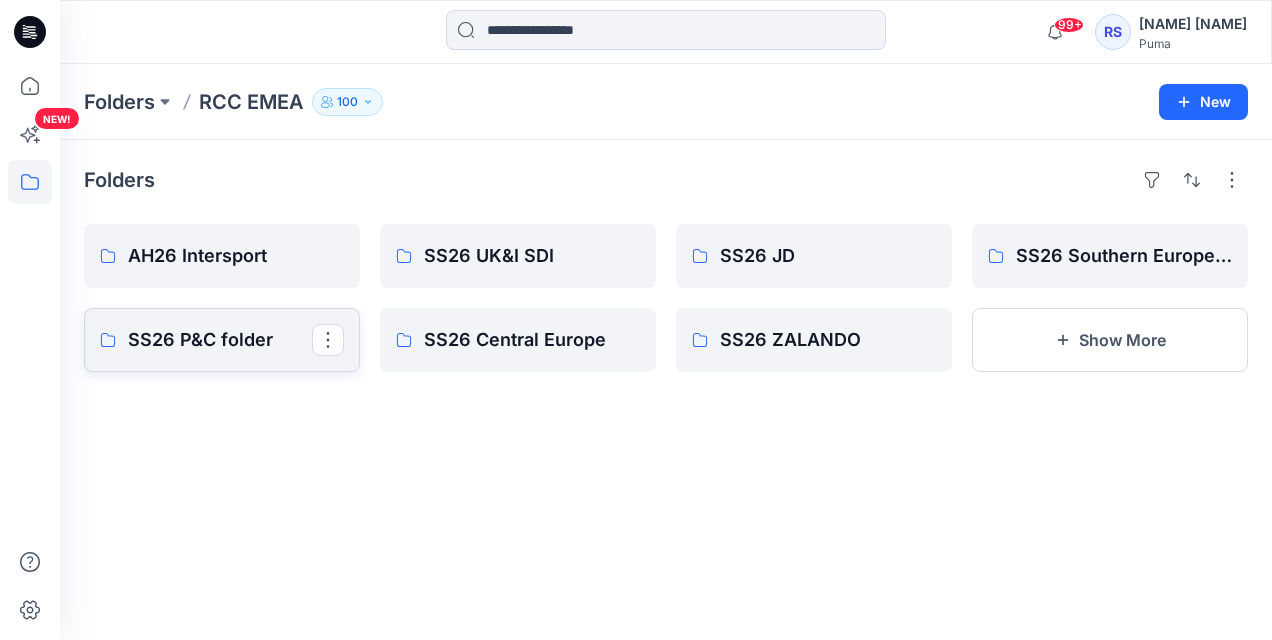 click on "SS26 P&C folder" at bounding box center [220, 340] 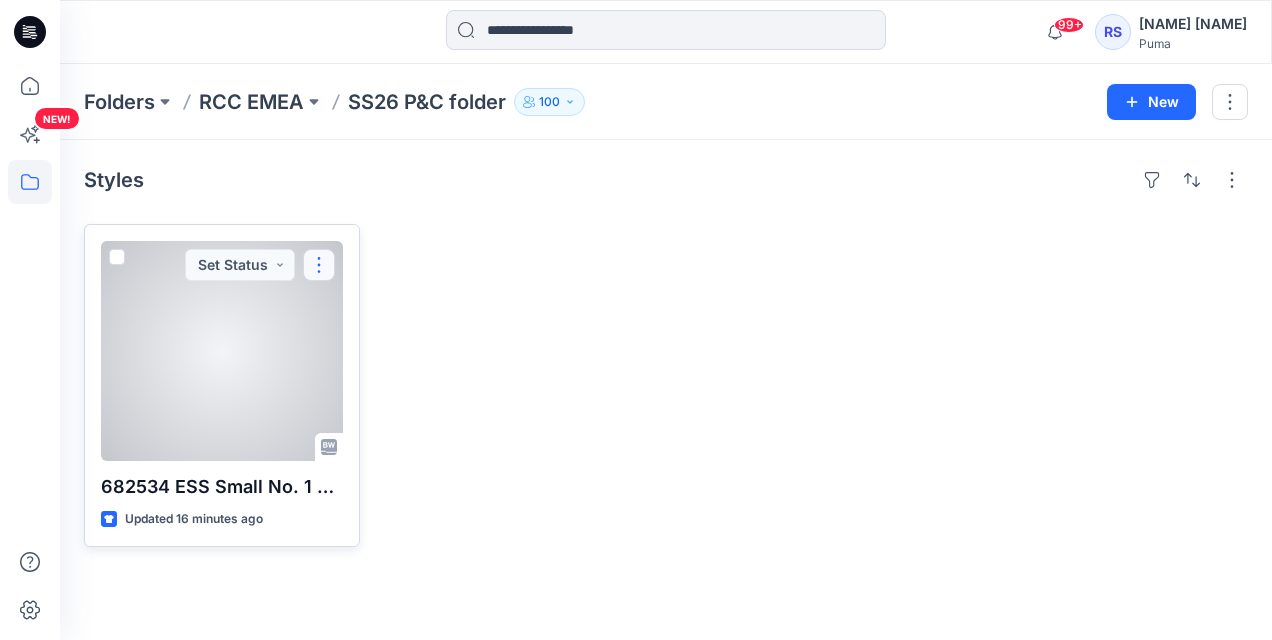 click at bounding box center (319, 265) 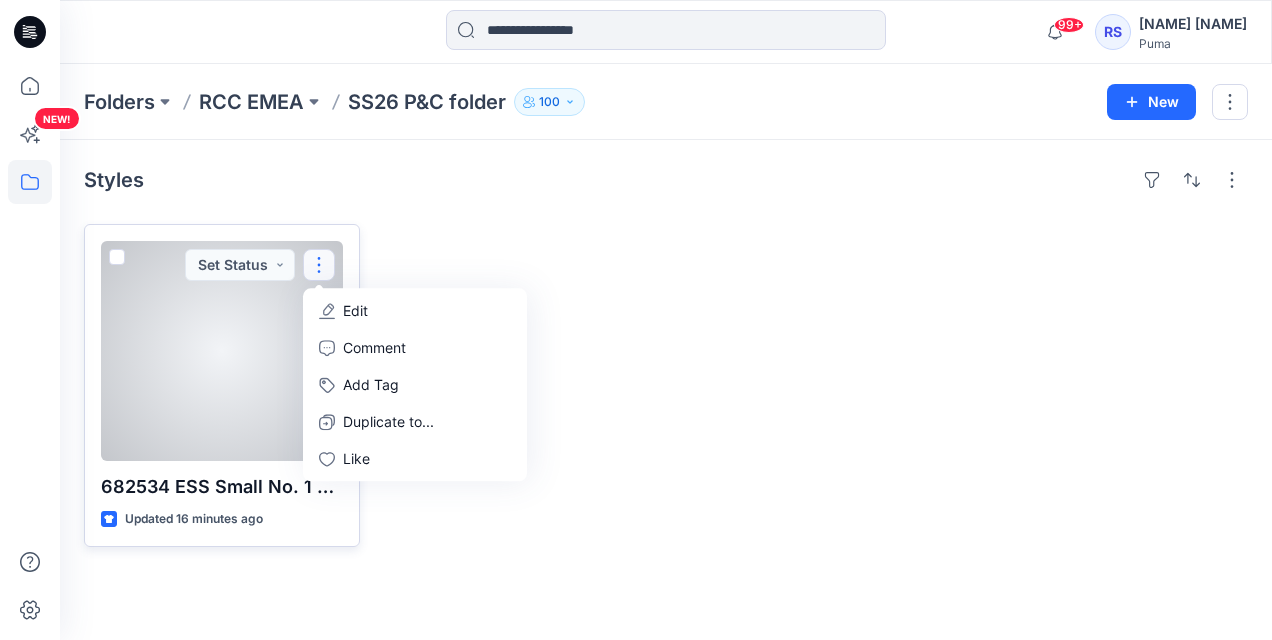 click on "Edit" at bounding box center [355, 310] 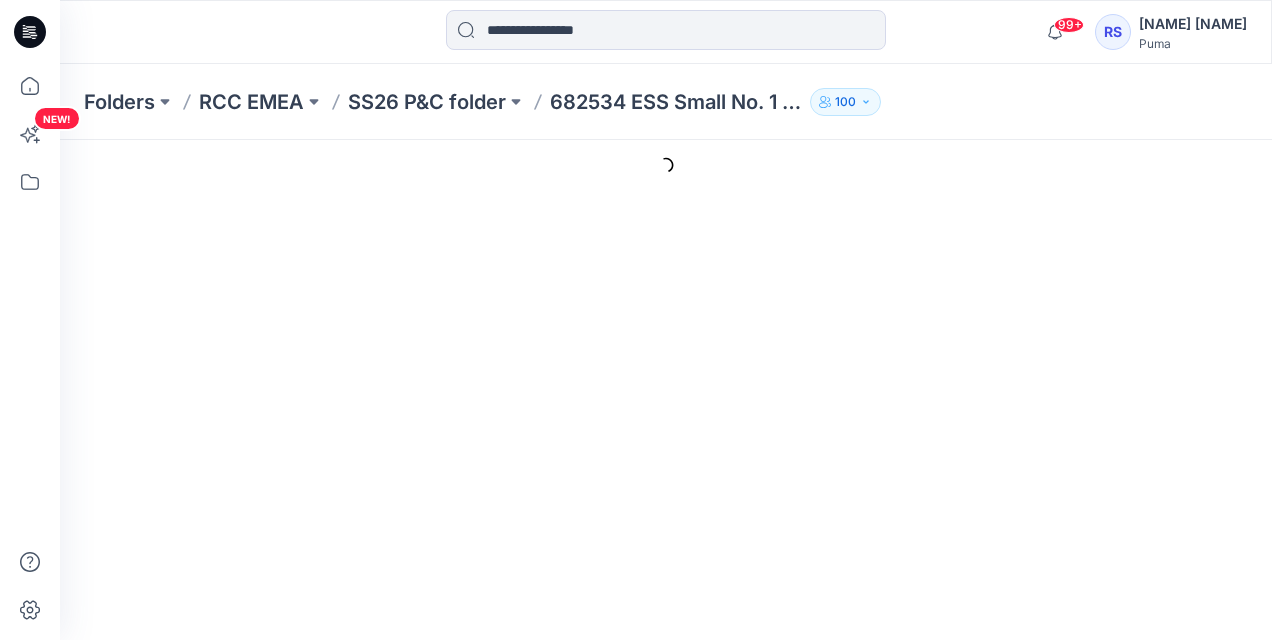 scroll, scrollTop: 0, scrollLeft: 0, axis: both 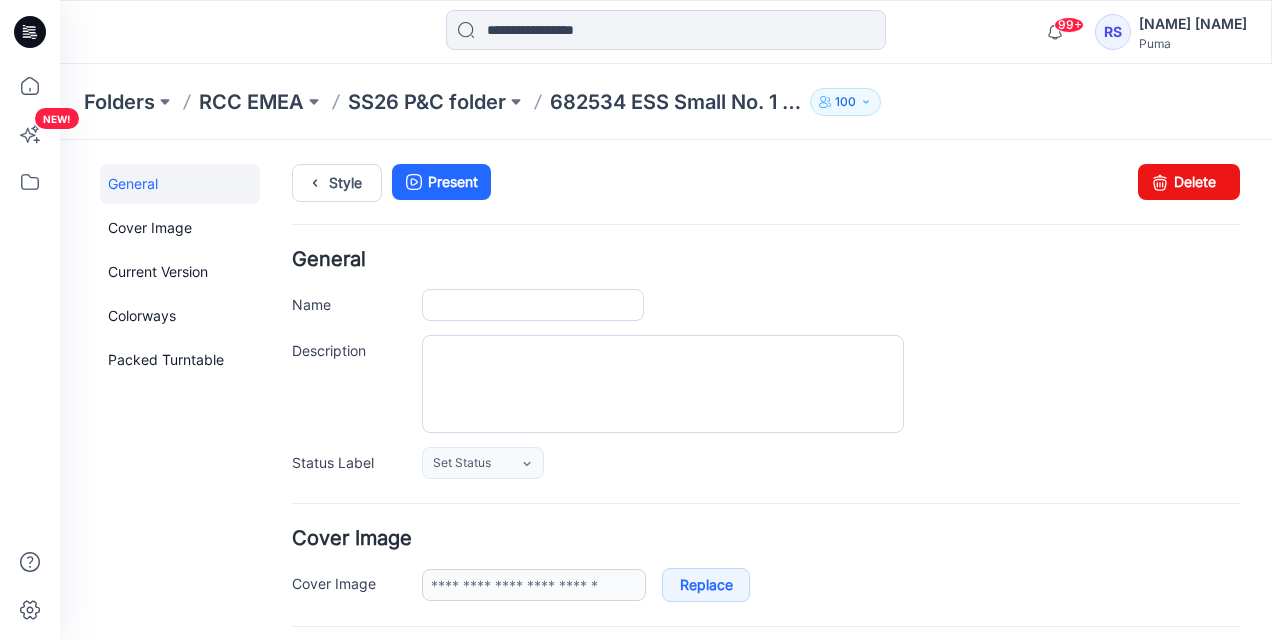 type on "**********" 